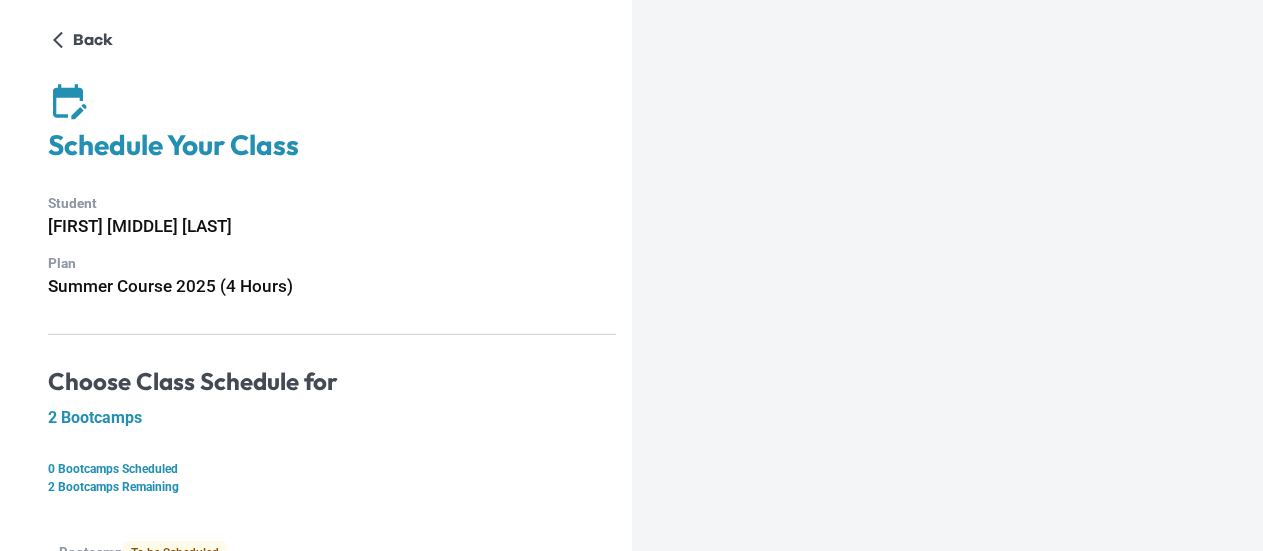 scroll, scrollTop: 0, scrollLeft: 0, axis: both 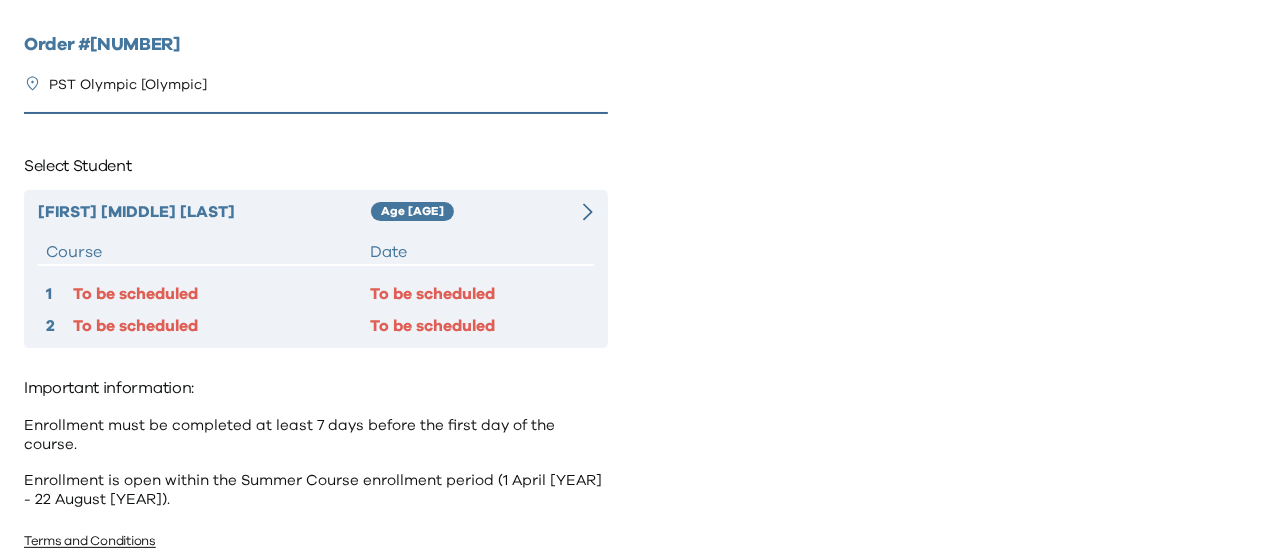 click on "Date" at bounding box center [478, 252] 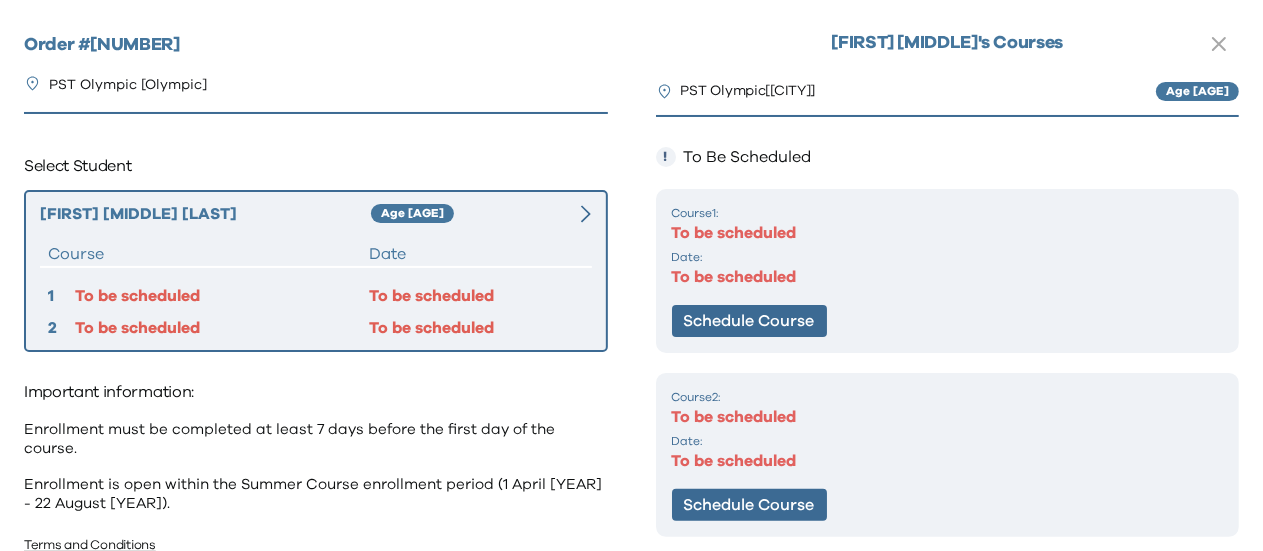 click on "To be scheduled" at bounding box center [948, 277] 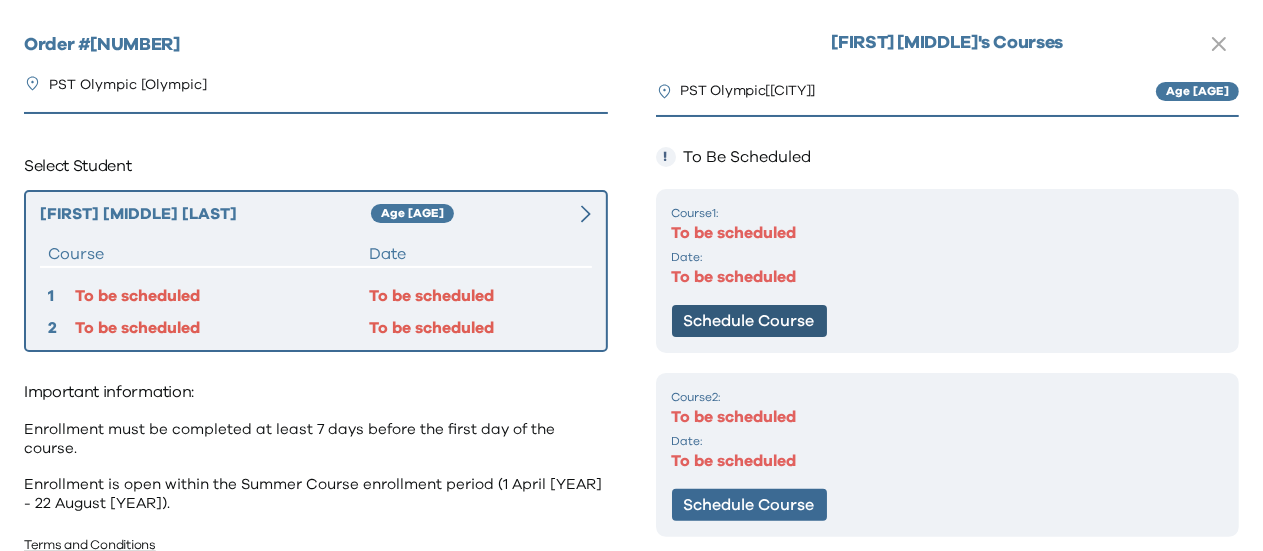 click on "Schedule Course" at bounding box center (749, 321) 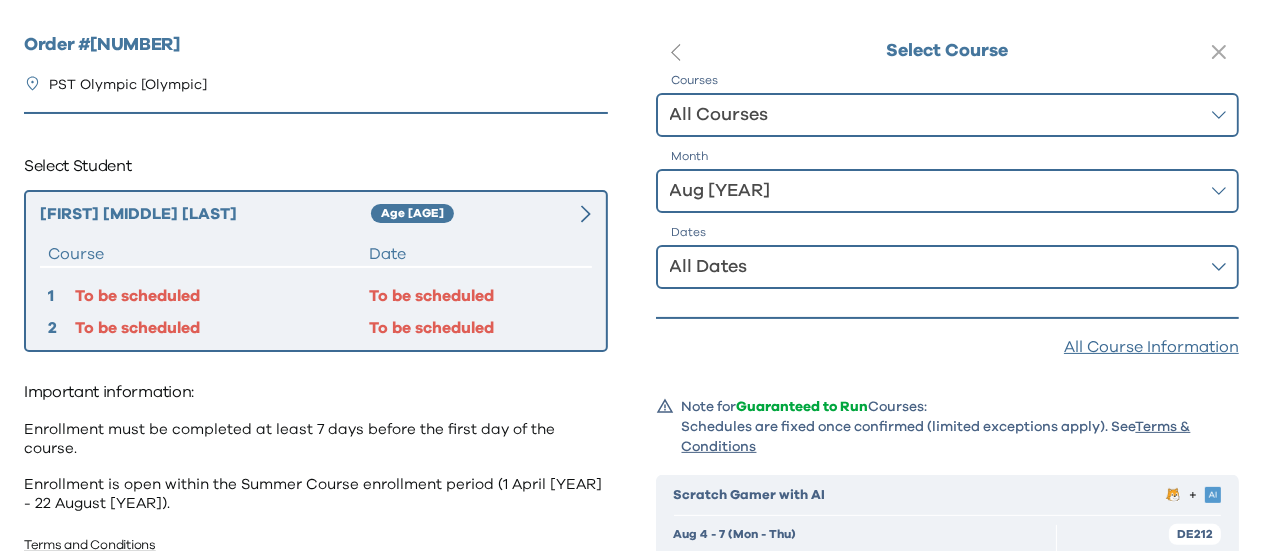 click on "Aug [YEAR]" at bounding box center [934, 191] 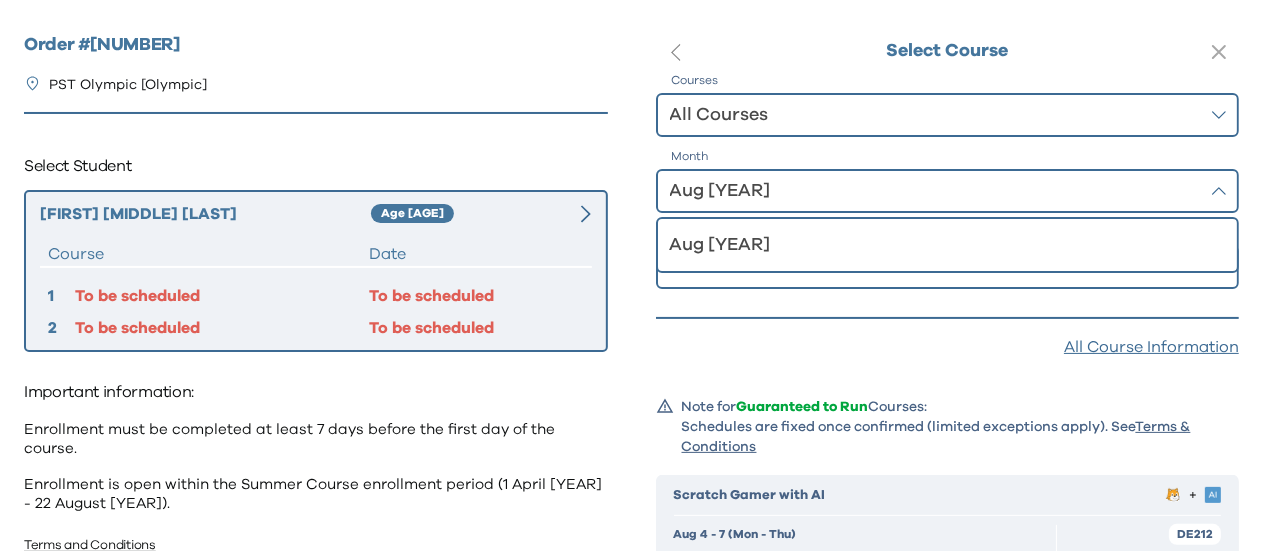 click on "Aug [YEAR]" at bounding box center (934, 191) 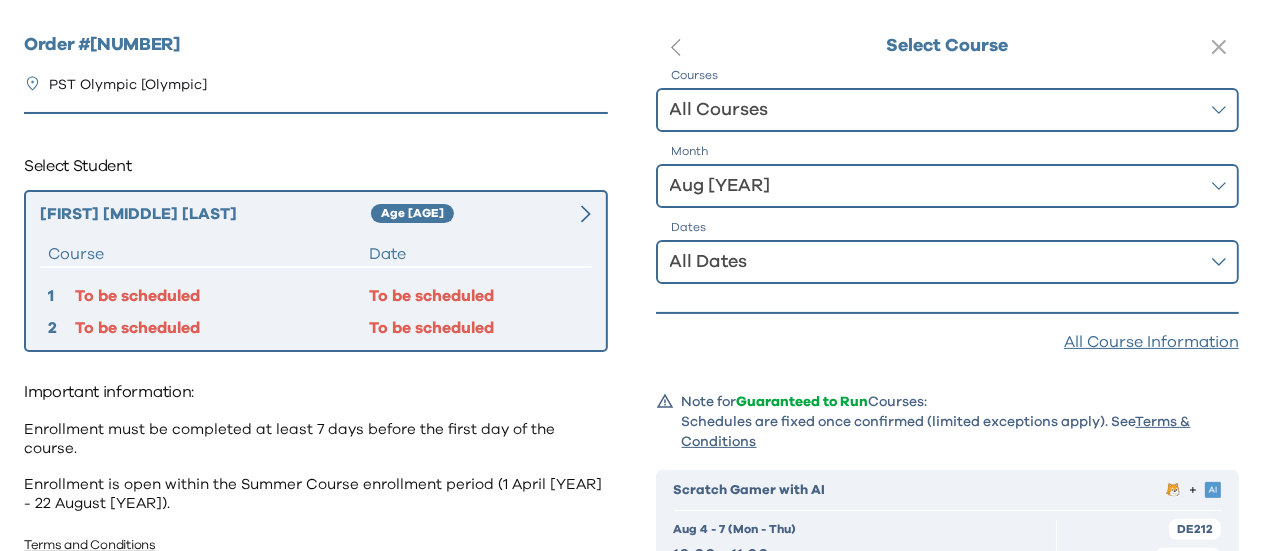 scroll, scrollTop: 0, scrollLeft: 0, axis: both 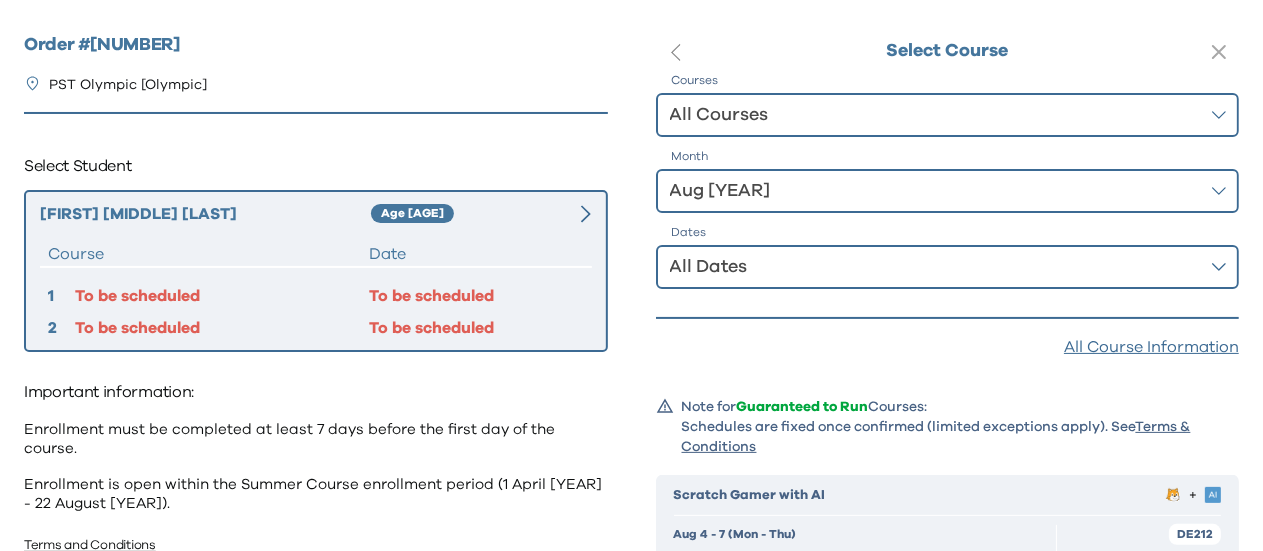click on "All Courses" at bounding box center [934, 115] 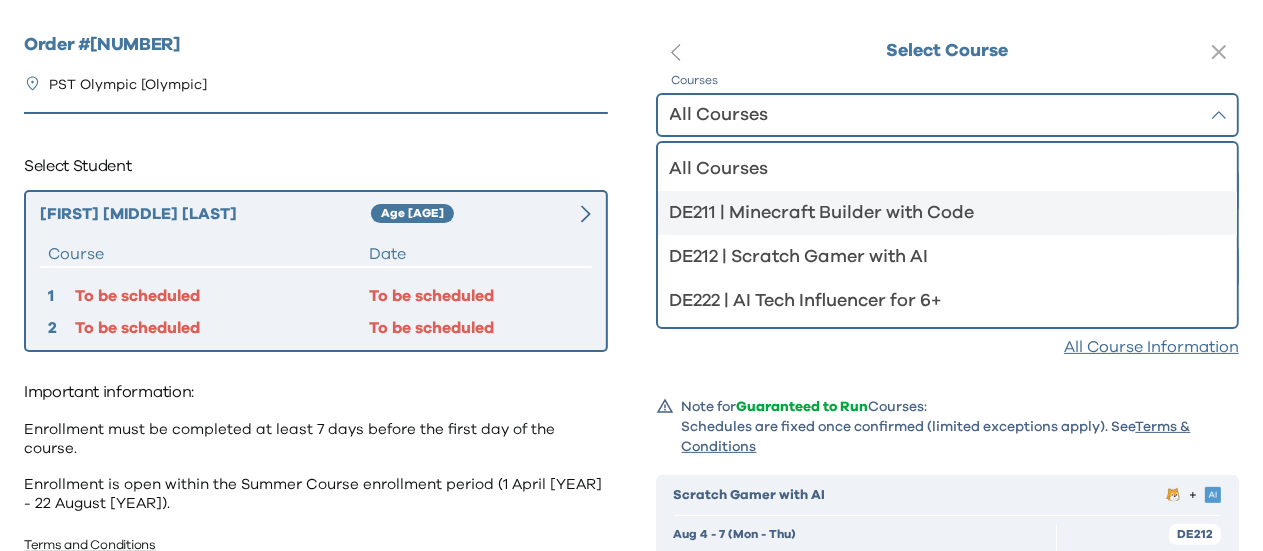 click on "DE211 | Minecraft Builder with Code" at bounding box center [936, 213] 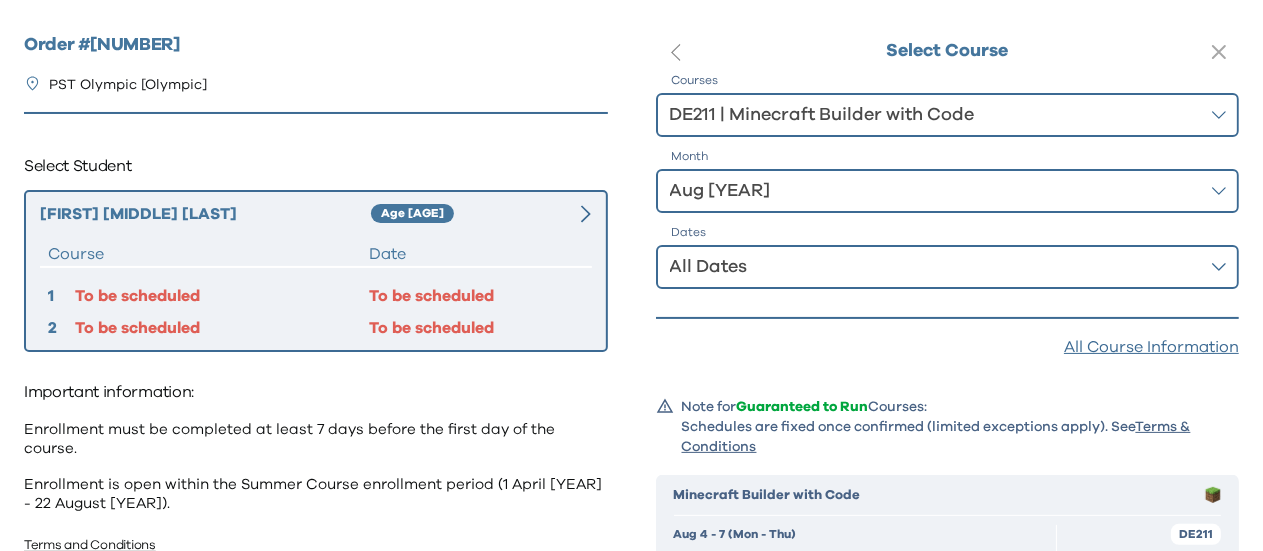 click on "All Dates" at bounding box center [934, 267] 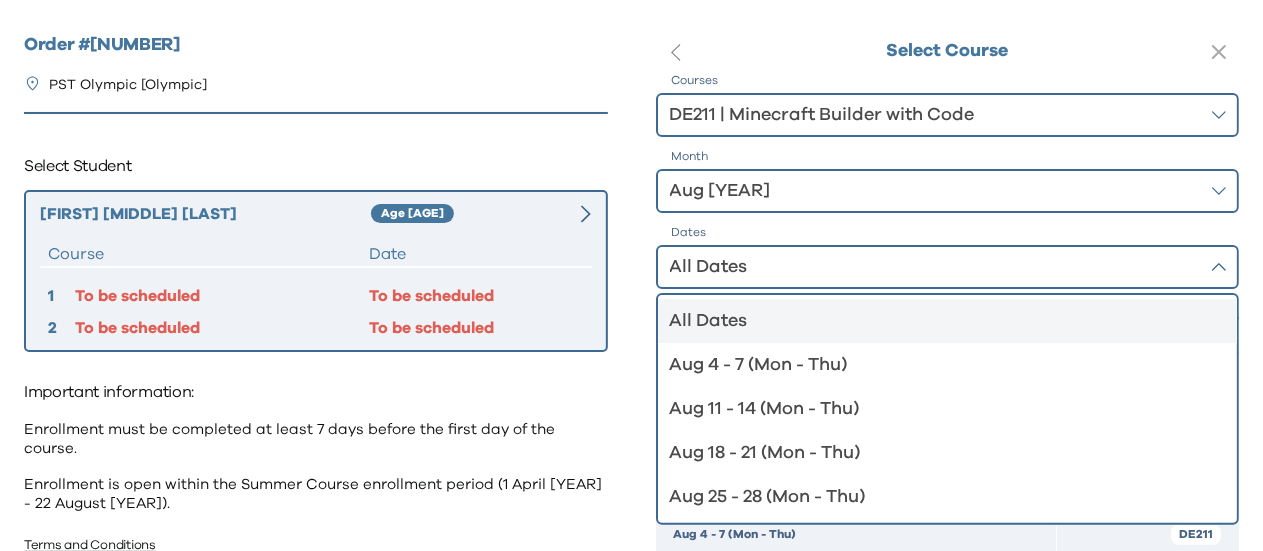 click on "Aug 4 - 7 (Mon - Thu)" at bounding box center [948, 365] 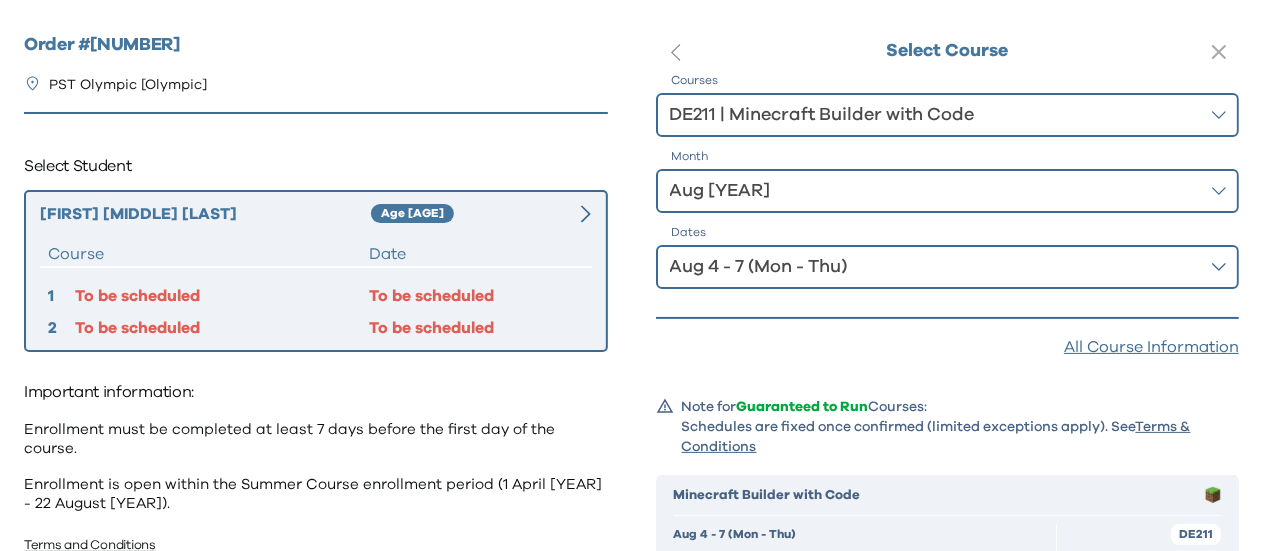 scroll, scrollTop: 200, scrollLeft: 0, axis: vertical 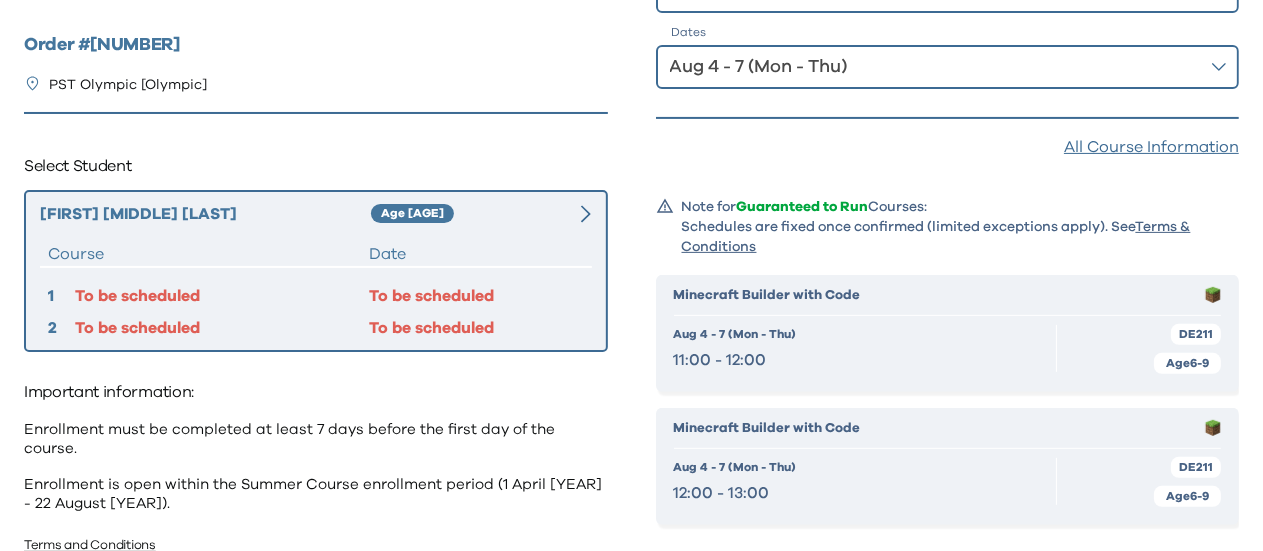 click on "Aug 4 - 7 (Mon - Thu)" at bounding box center [735, 467] 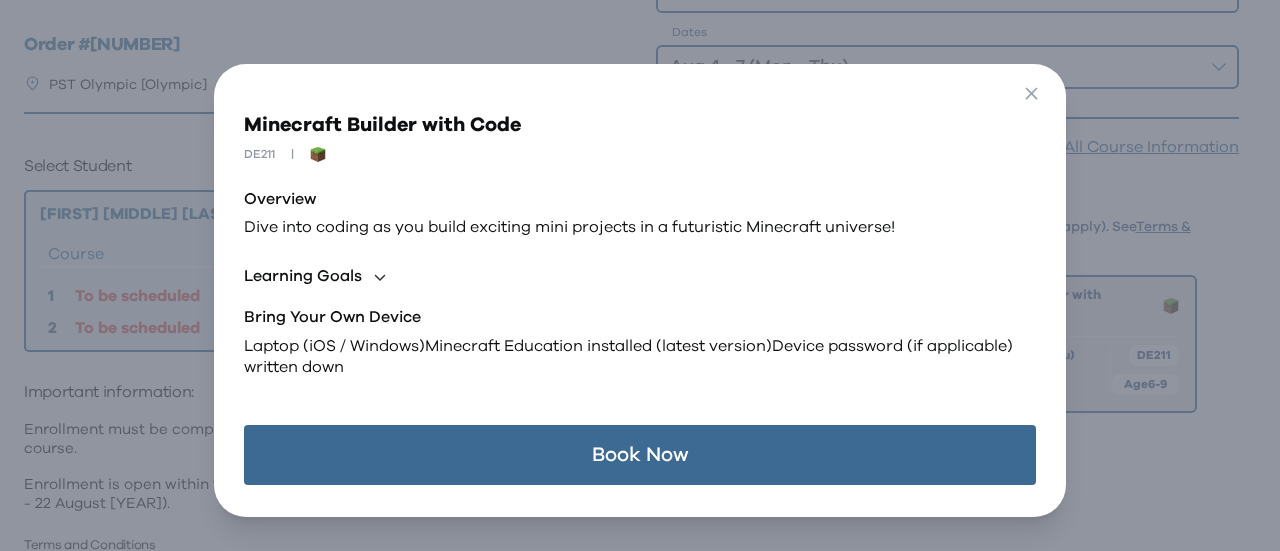 click on "Book Now" at bounding box center (639, 455) 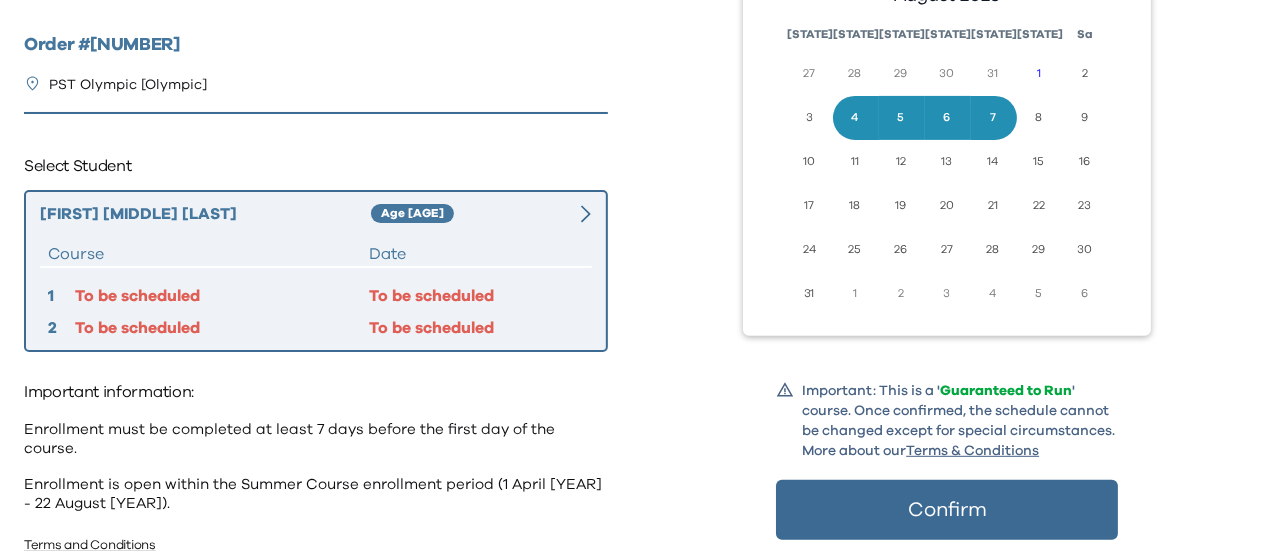 scroll, scrollTop: 340, scrollLeft: 0, axis: vertical 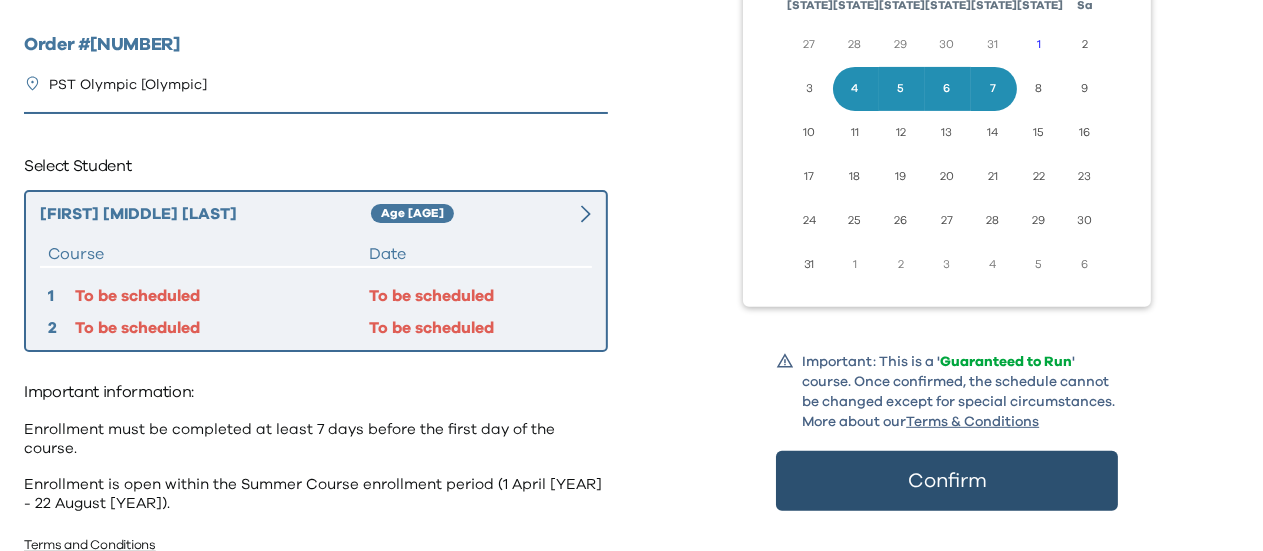 click on "Confirm" at bounding box center [947, 481] 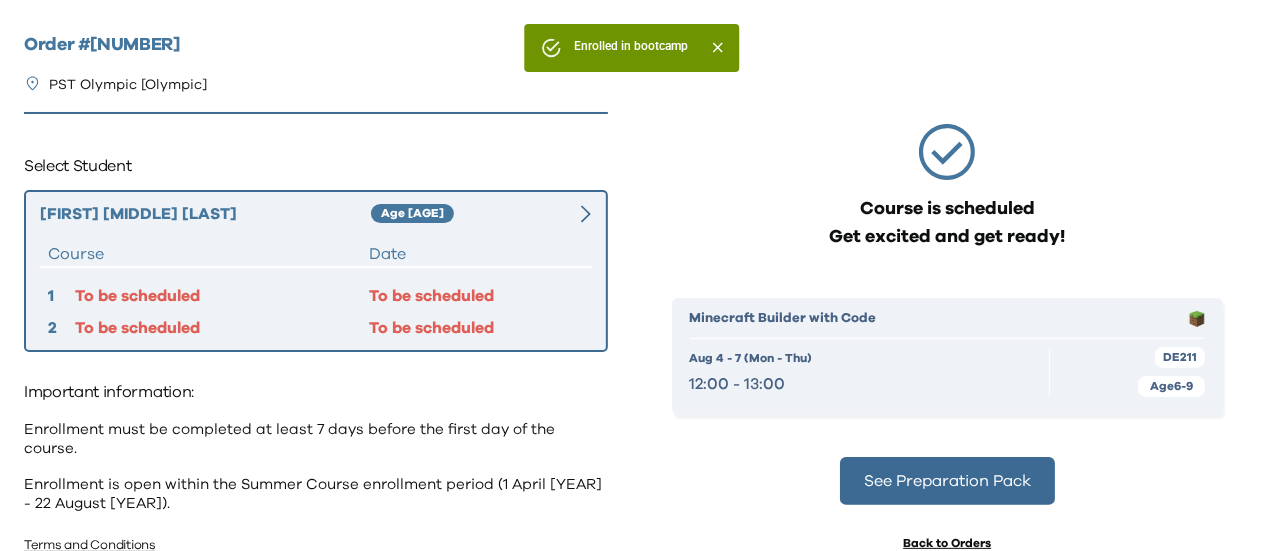 scroll, scrollTop: 4, scrollLeft: 0, axis: vertical 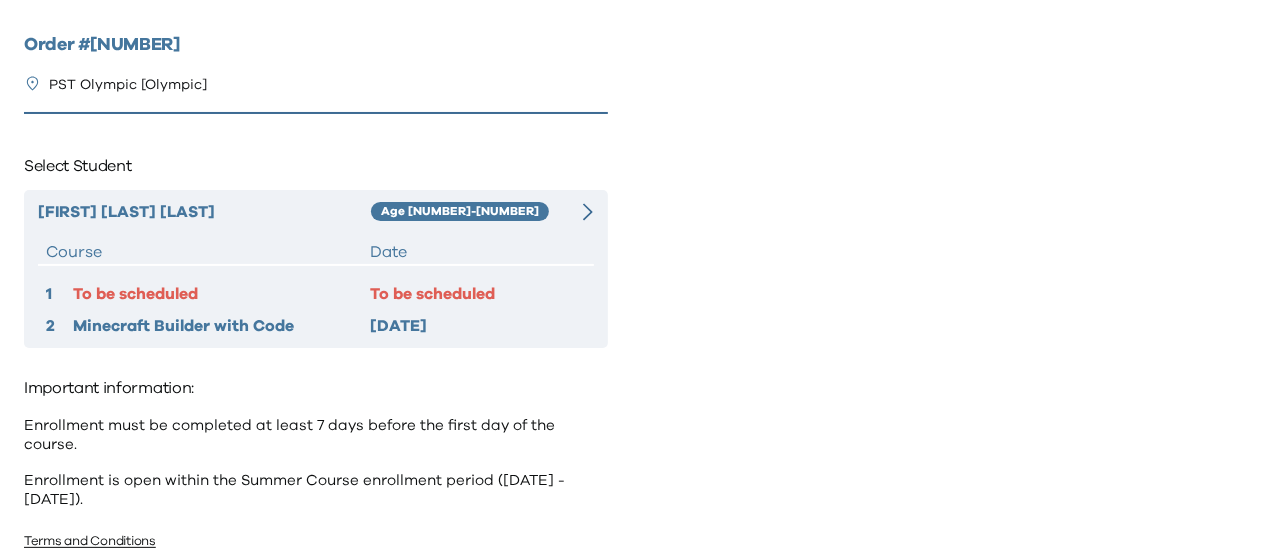 click on "LOK SUM SHERLOCK   YEUNG" at bounding box center (204, 212) 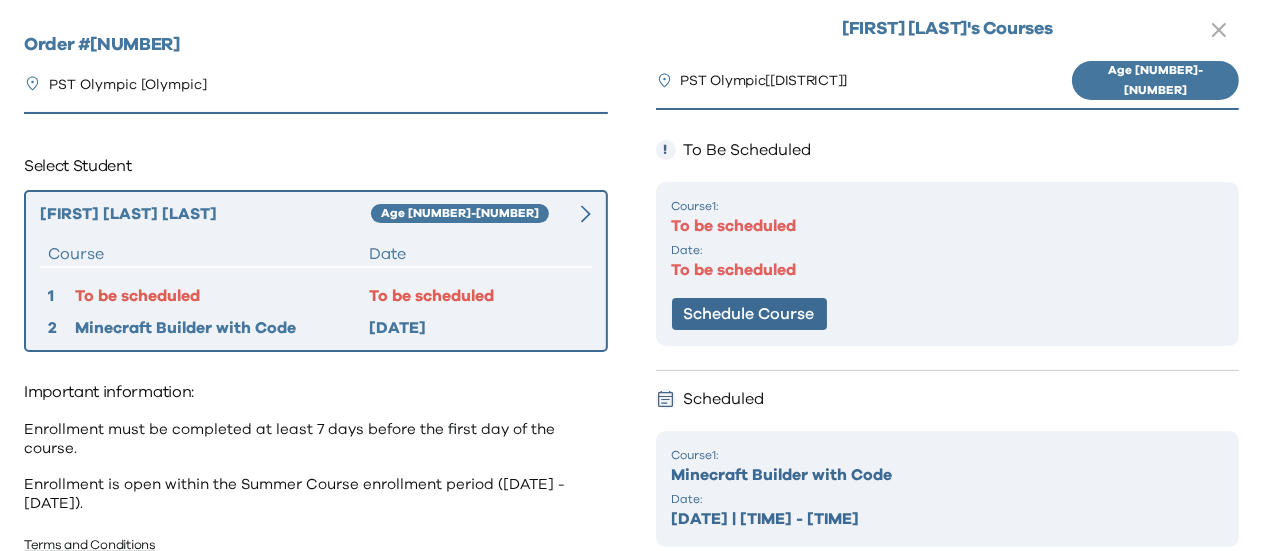 scroll, scrollTop: 19, scrollLeft: 0, axis: vertical 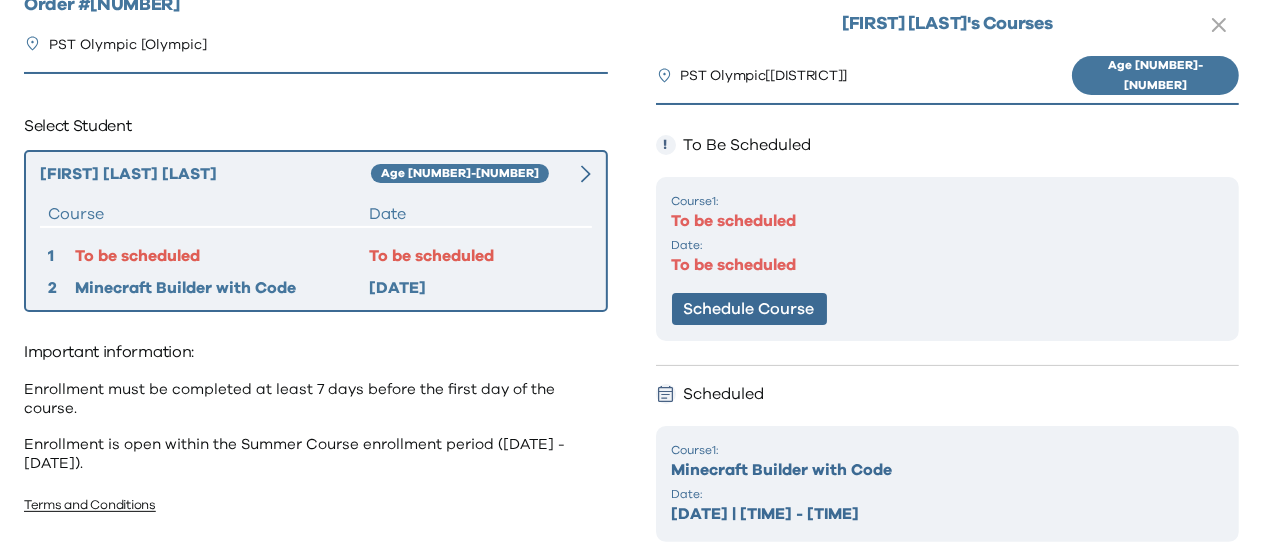 click on "August 4 - 7, 2025 | 12:00 PM - 01:00 PM" at bounding box center [948, 514] 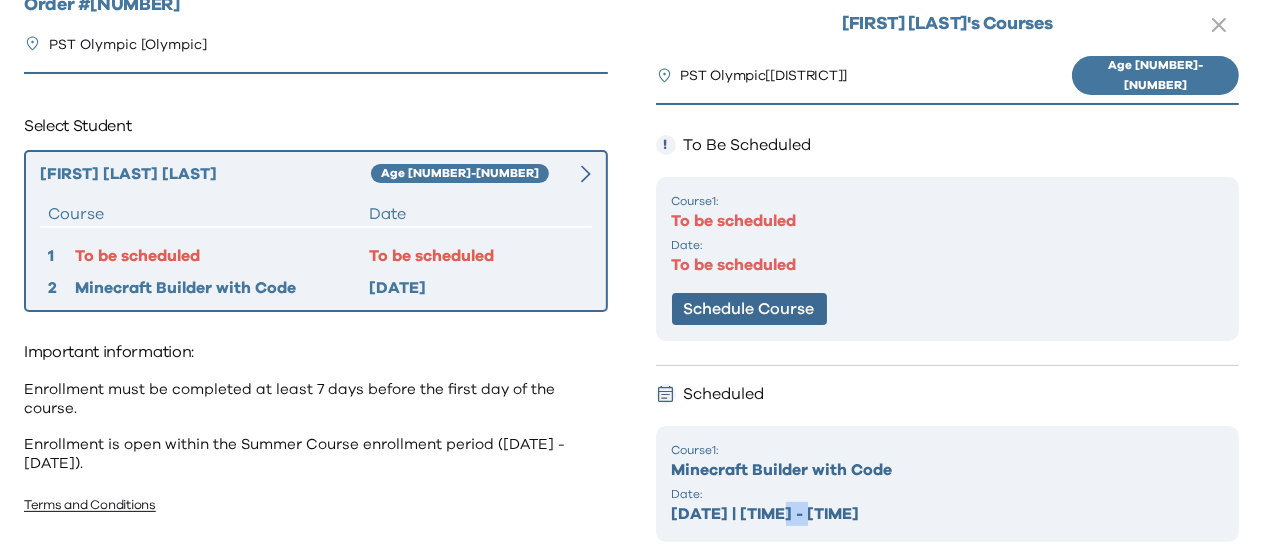 click on "August 4 - 7, 2025 | 12:00 PM - 01:00 PM" at bounding box center (948, 514) 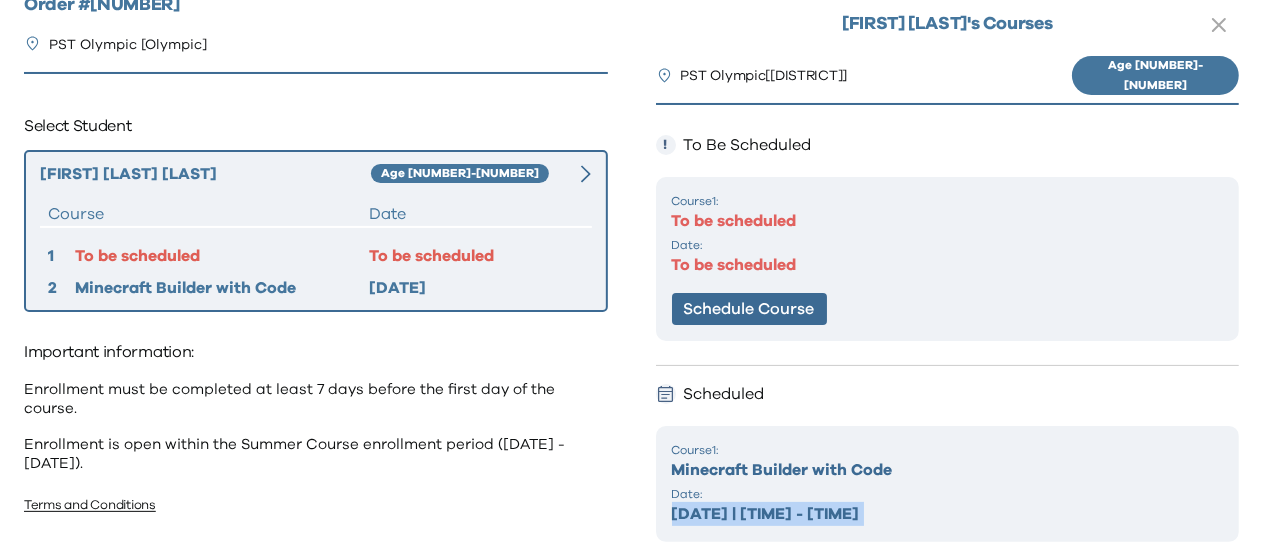 click on "August 4 - 7, 2025 | 12:00 PM - 01:00 PM" at bounding box center [948, 514] 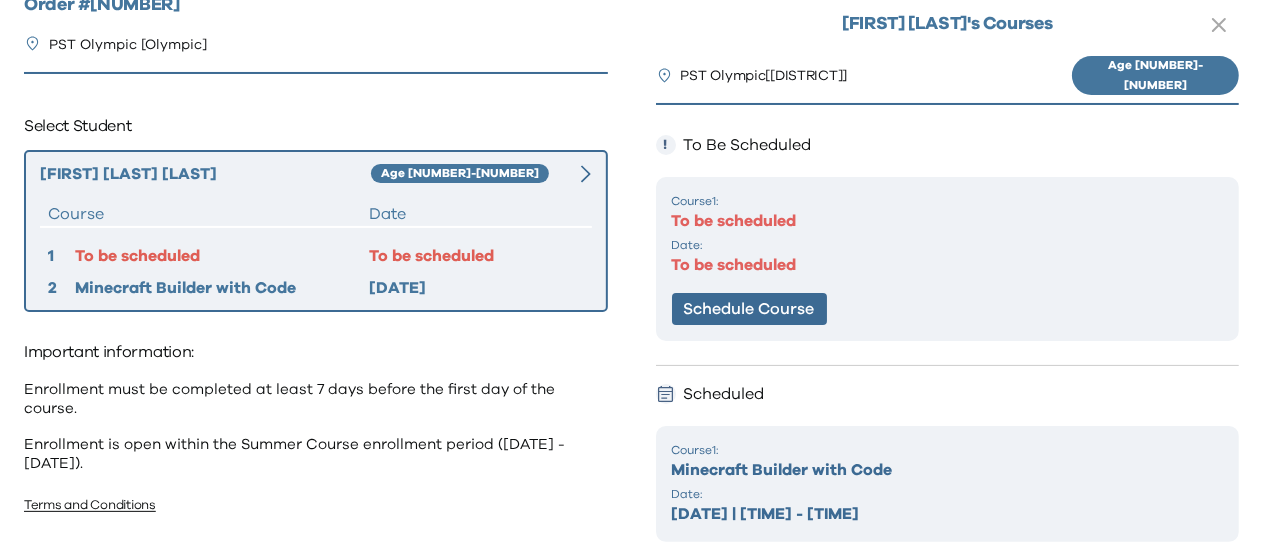 click on "August 4 - 7, 2025 | 12:00 PM - 01:00 PM" at bounding box center (948, 514) 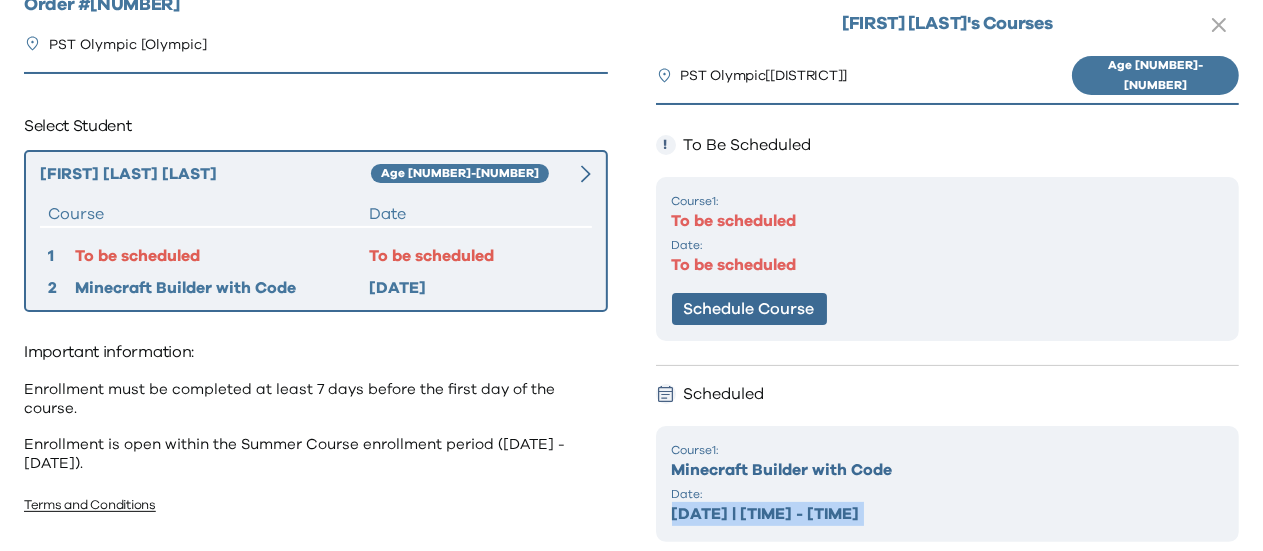click on "August 4 - 7, 2025 | 12:00 PM - 01:00 PM" at bounding box center (948, 514) 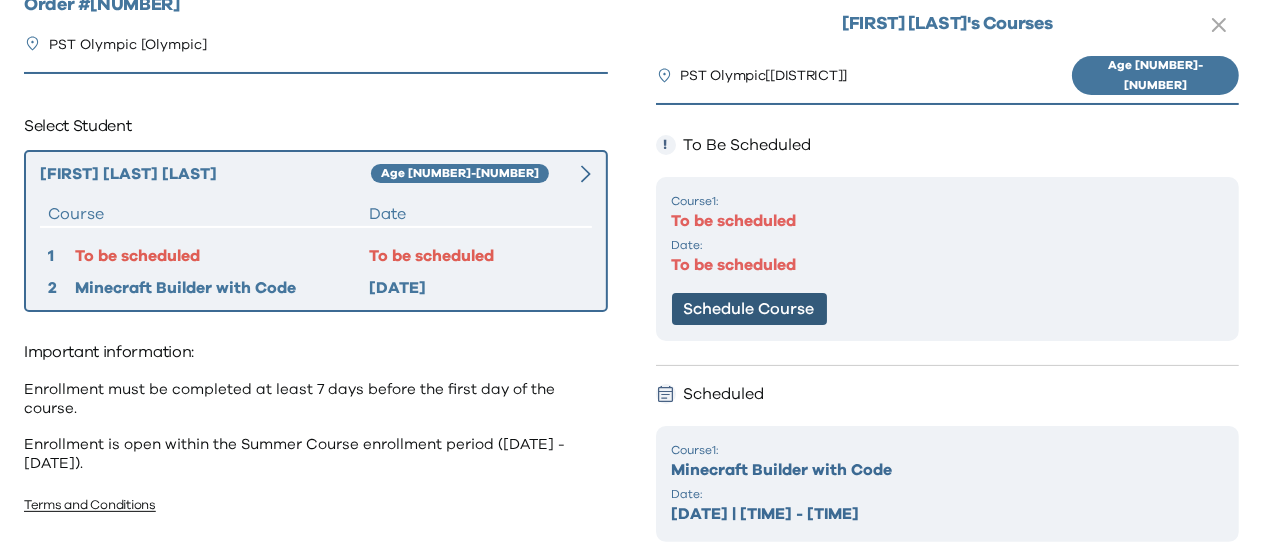 click on "Schedule Course" at bounding box center [749, 309] 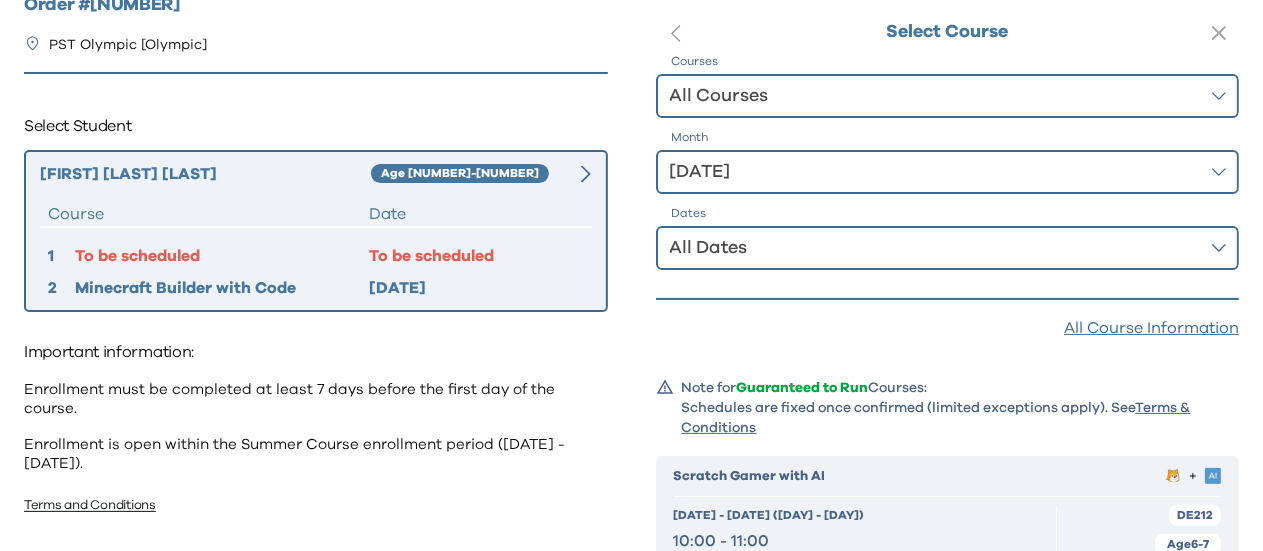 click on "All Courses" at bounding box center [934, 96] 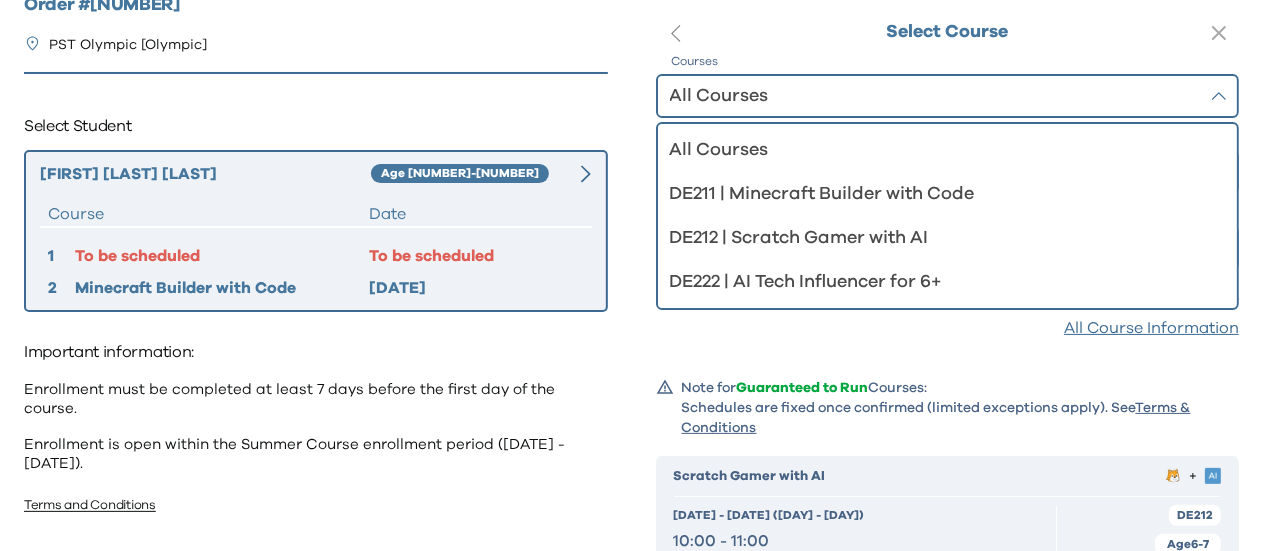click on "Order # 38414 PST Olympic [Olympic] Select Student LOK SUM SHERLOCK   YEUNG Age 6-7 Course Date 1 To be scheduled To be scheduled 2 Minecraft Builder with Code August 4 - 7, 2025 Important information: Enrollment must be completed at least 7 days before the first day of the course. Enrollment is open within the Summer Course enrollment period (1 April 2025 - 22 August 2025). Terms and Conditions" at bounding box center (316, 257) 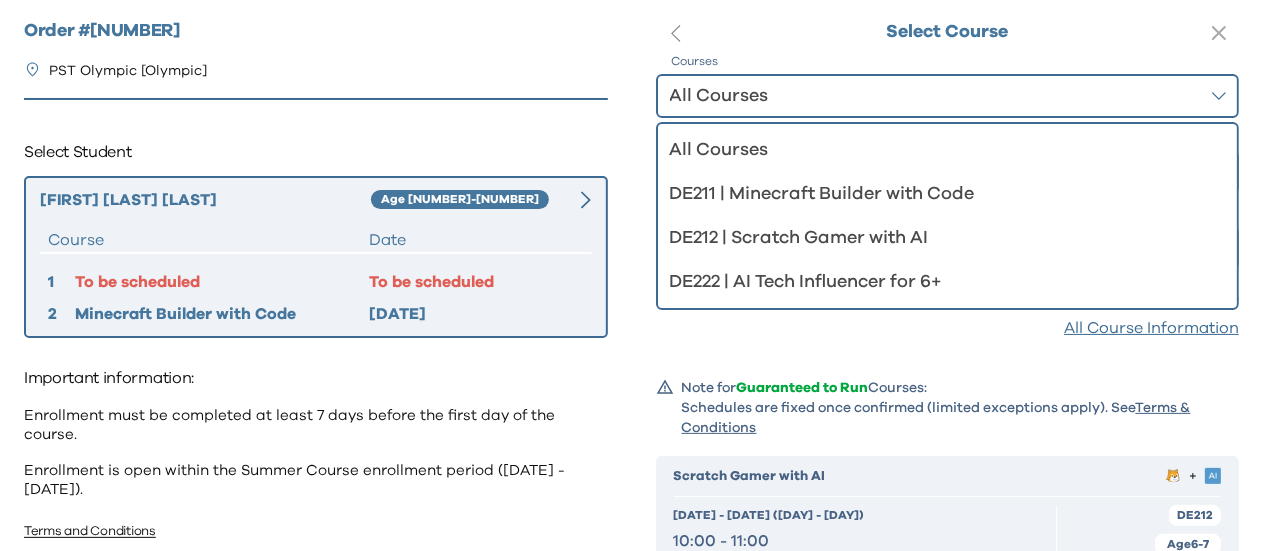 scroll, scrollTop: 0, scrollLeft: 0, axis: both 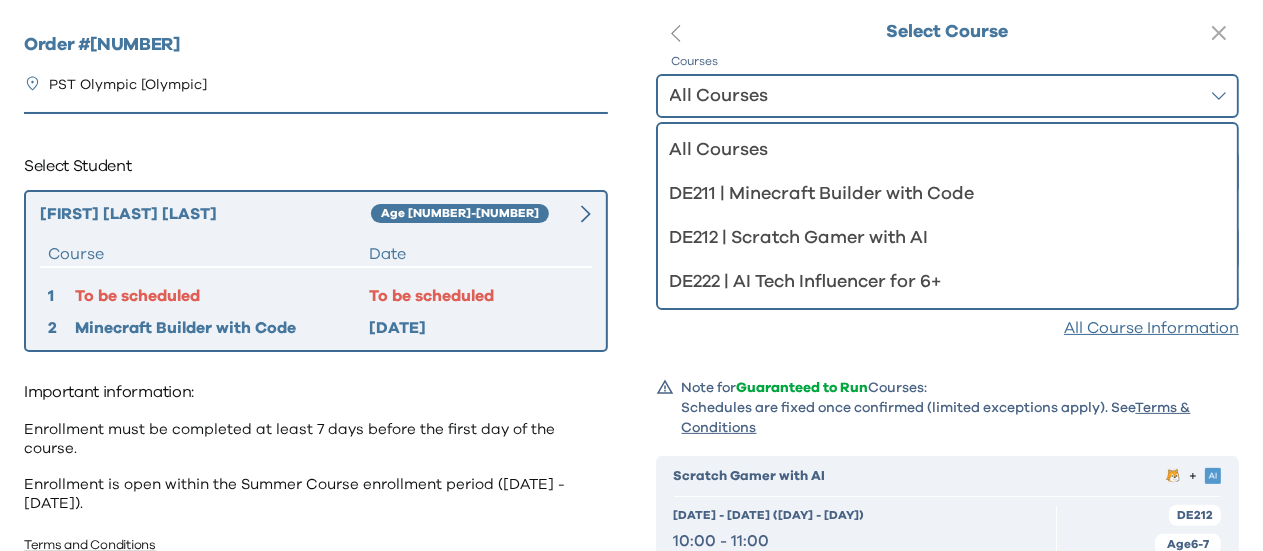 click on "Select Student" at bounding box center (316, 166) 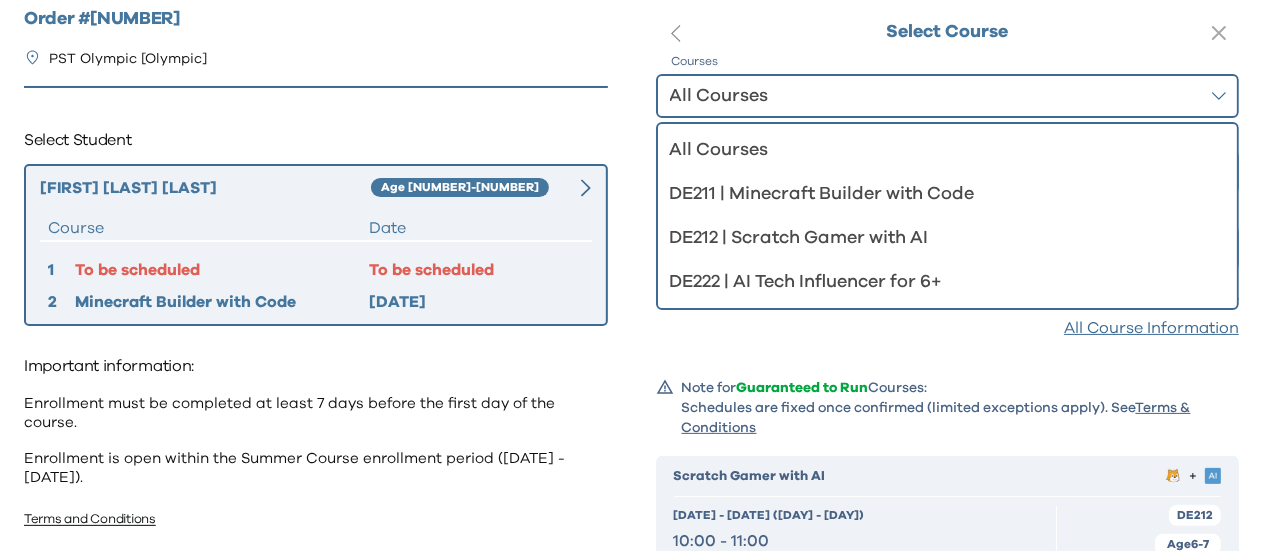 scroll, scrollTop: 40, scrollLeft: 0, axis: vertical 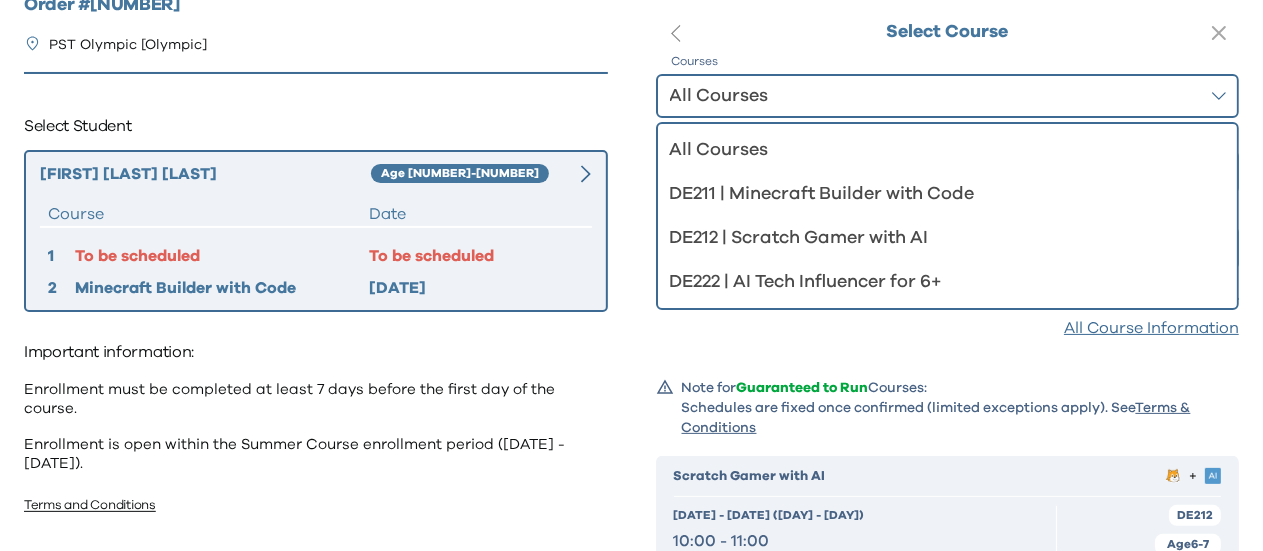 click on "All Courses" at bounding box center [934, 96] 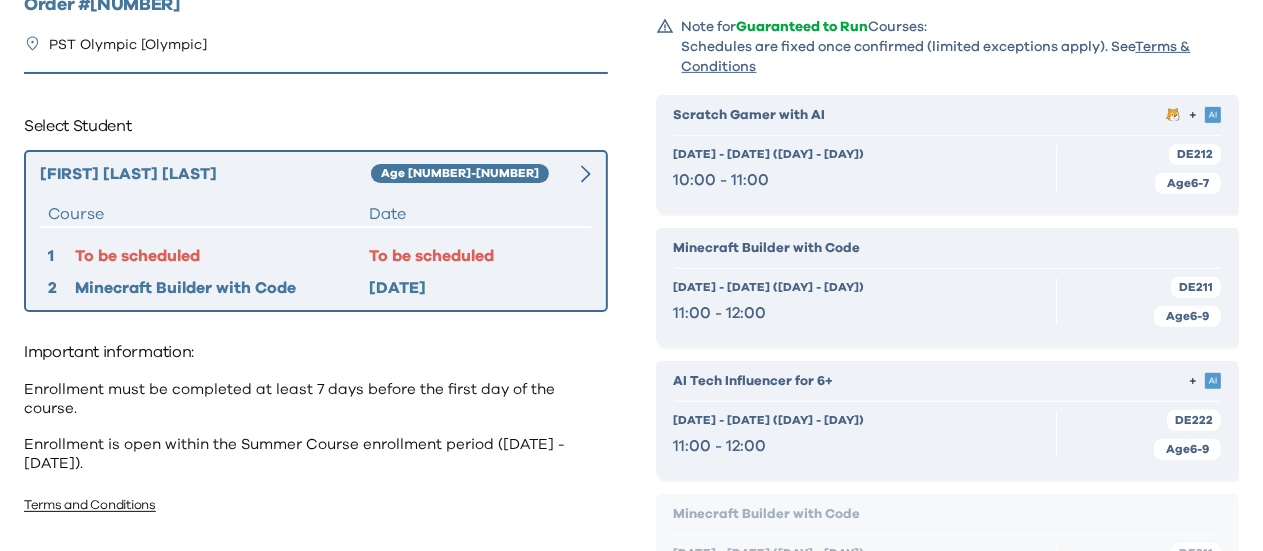 scroll, scrollTop: 619, scrollLeft: 0, axis: vertical 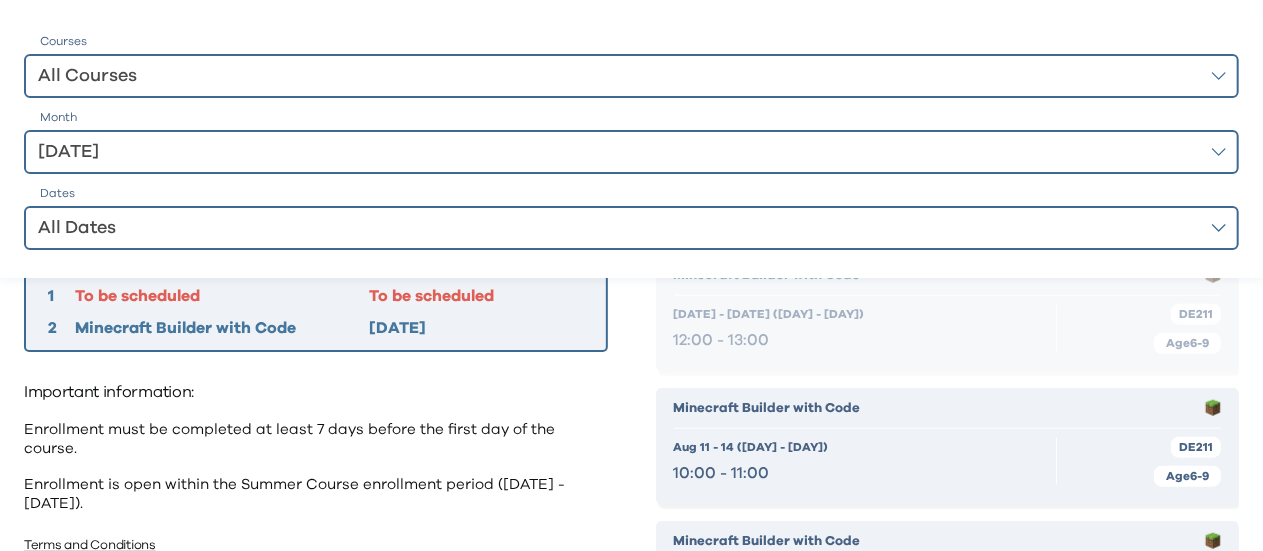 click on "Important information: Enrollment must be completed at least 7 days before the first day of the course. Enrollment is open within the Summer Course enrollment period (1 April 2025 - 22 August 2025). Terms and Conditions" at bounding box center [316, 469] 